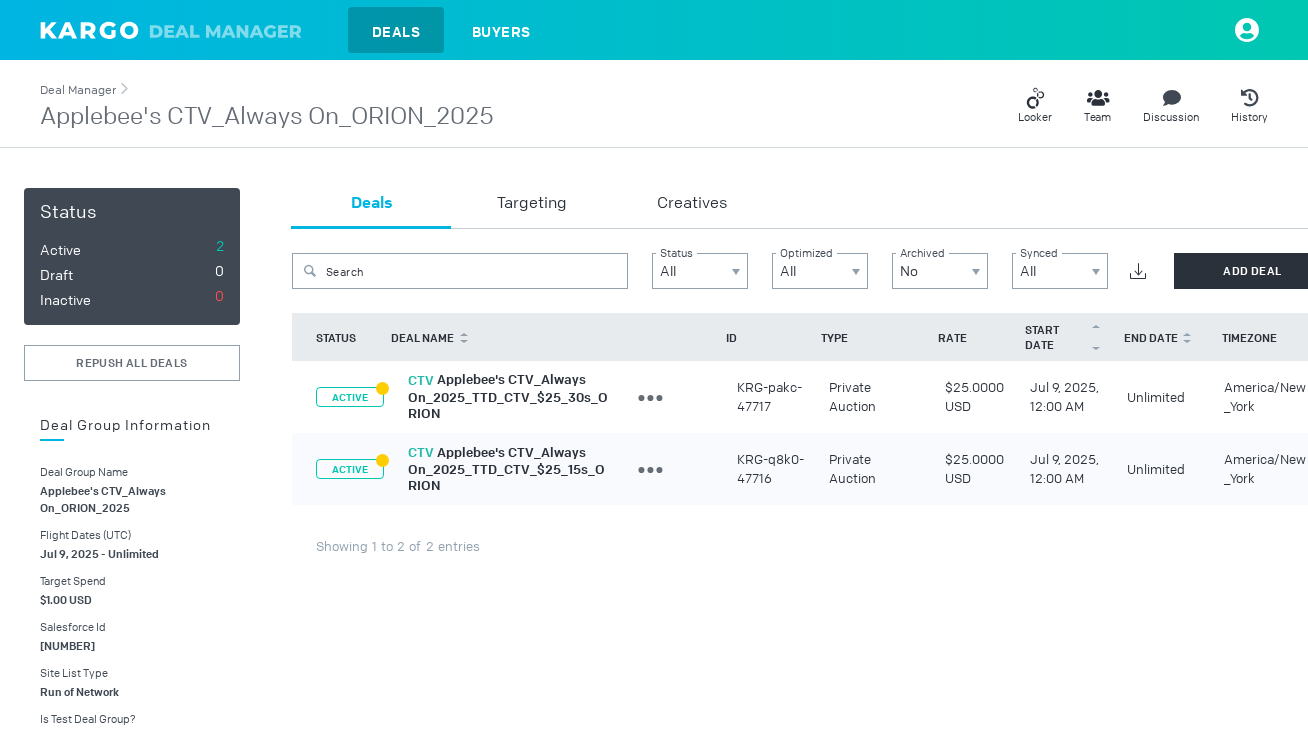 scroll, scrollTop: 0, scrollLeft: 0, axis: both 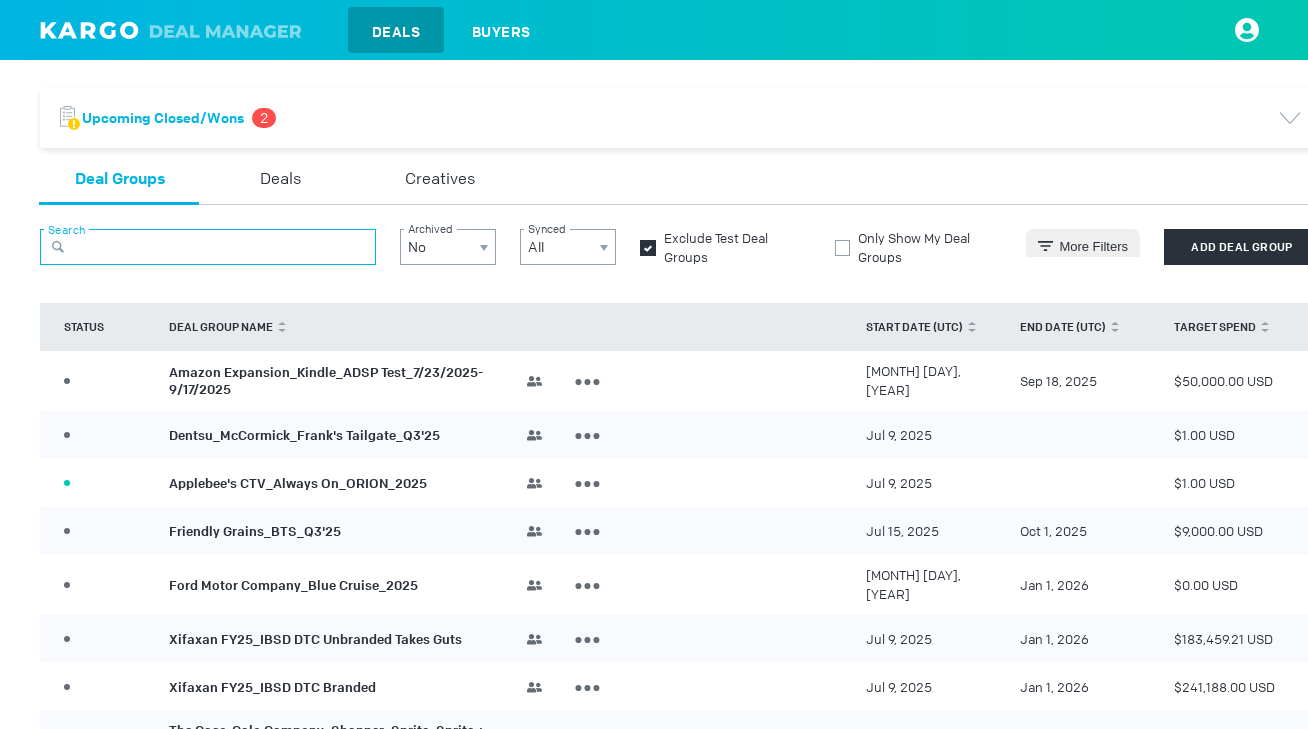 click at bounding box center (208, 247) 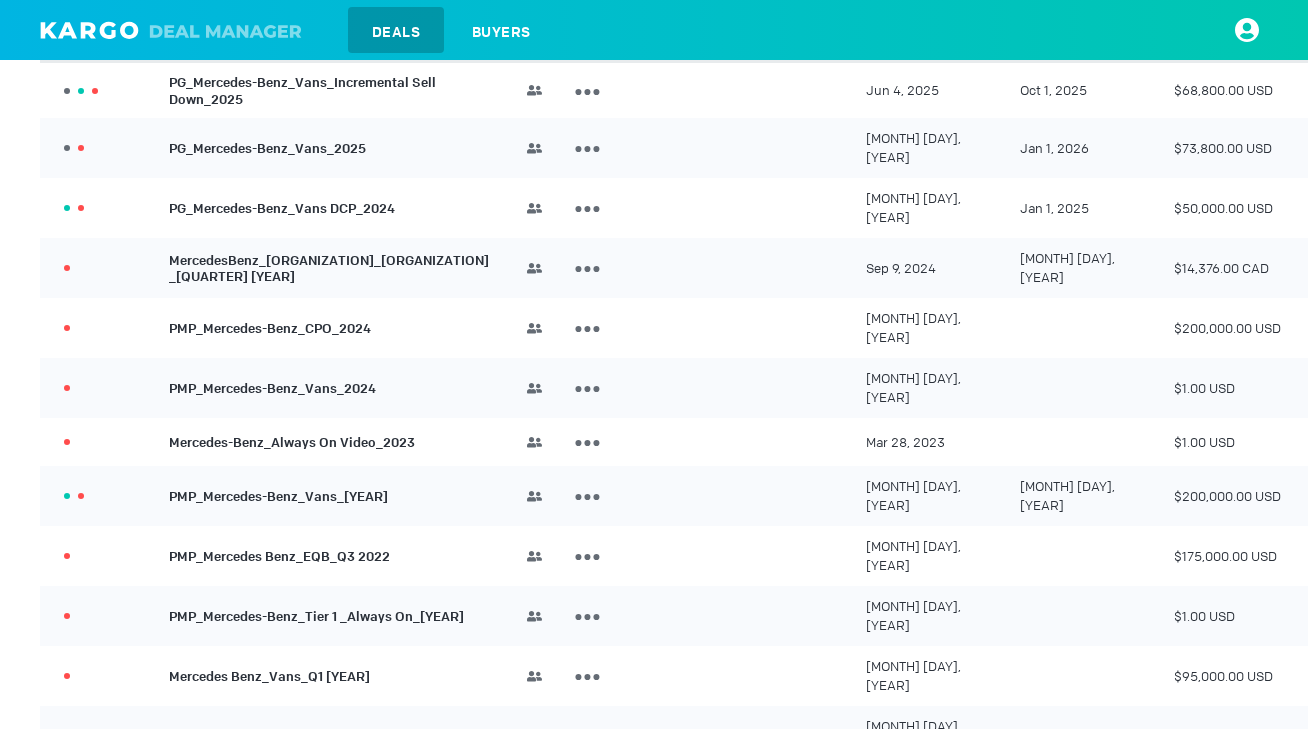 scroll, scrollTop: 0, scrollLeft: 0, axis: both 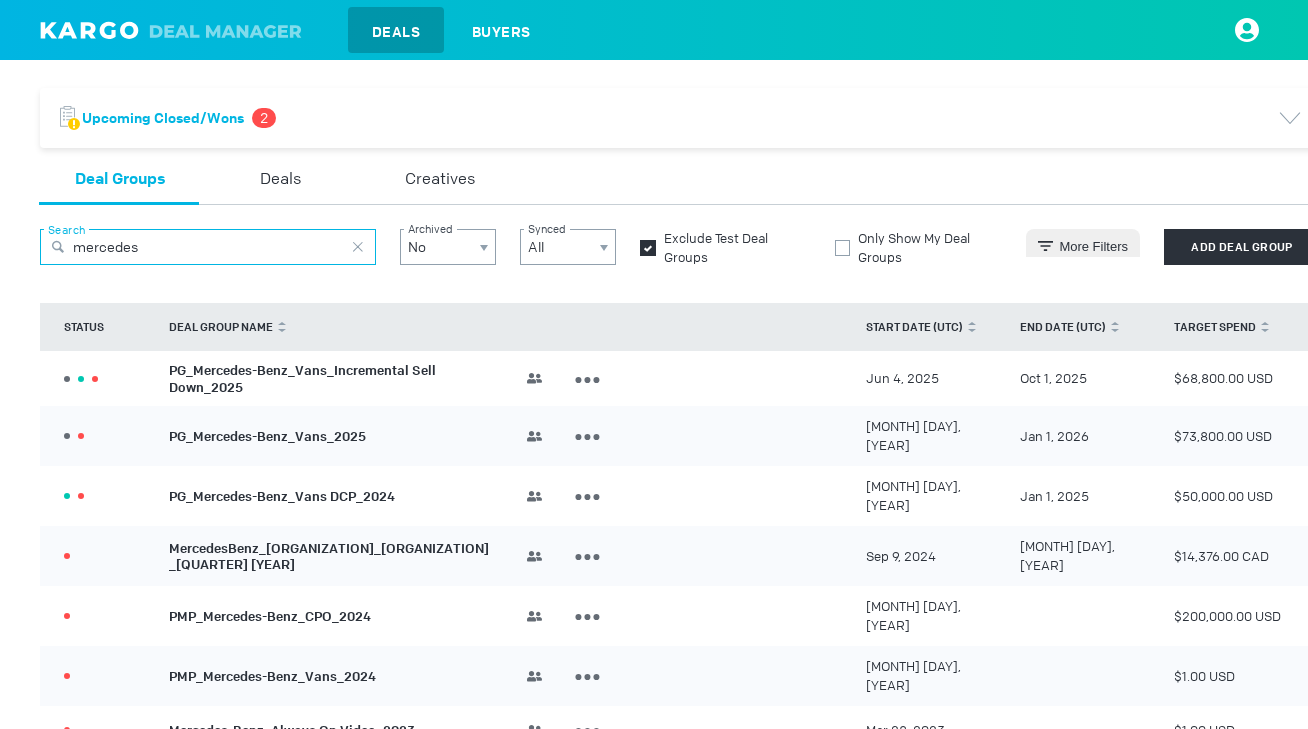 type on "mercedes" 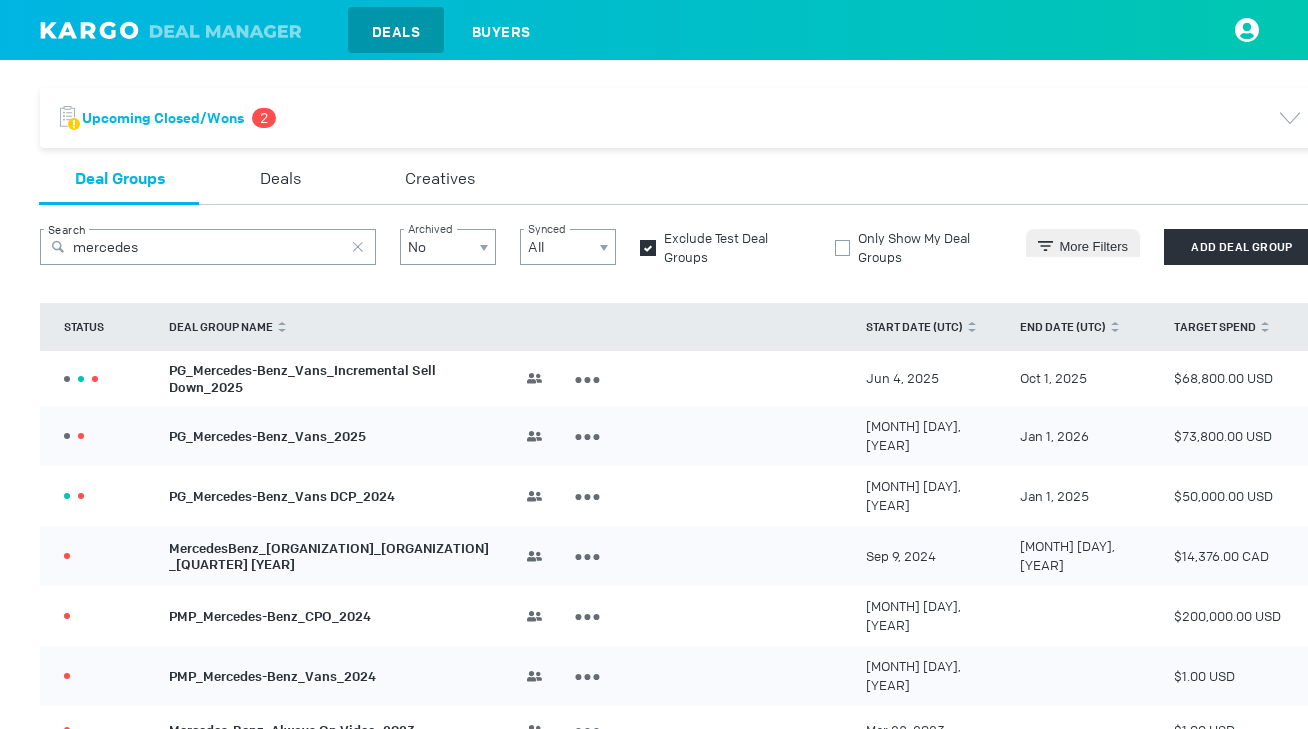 click on "PG_Mercedes-Benz_Vans_Incremental Sell Down_2025" at bounding box center (302, 379) 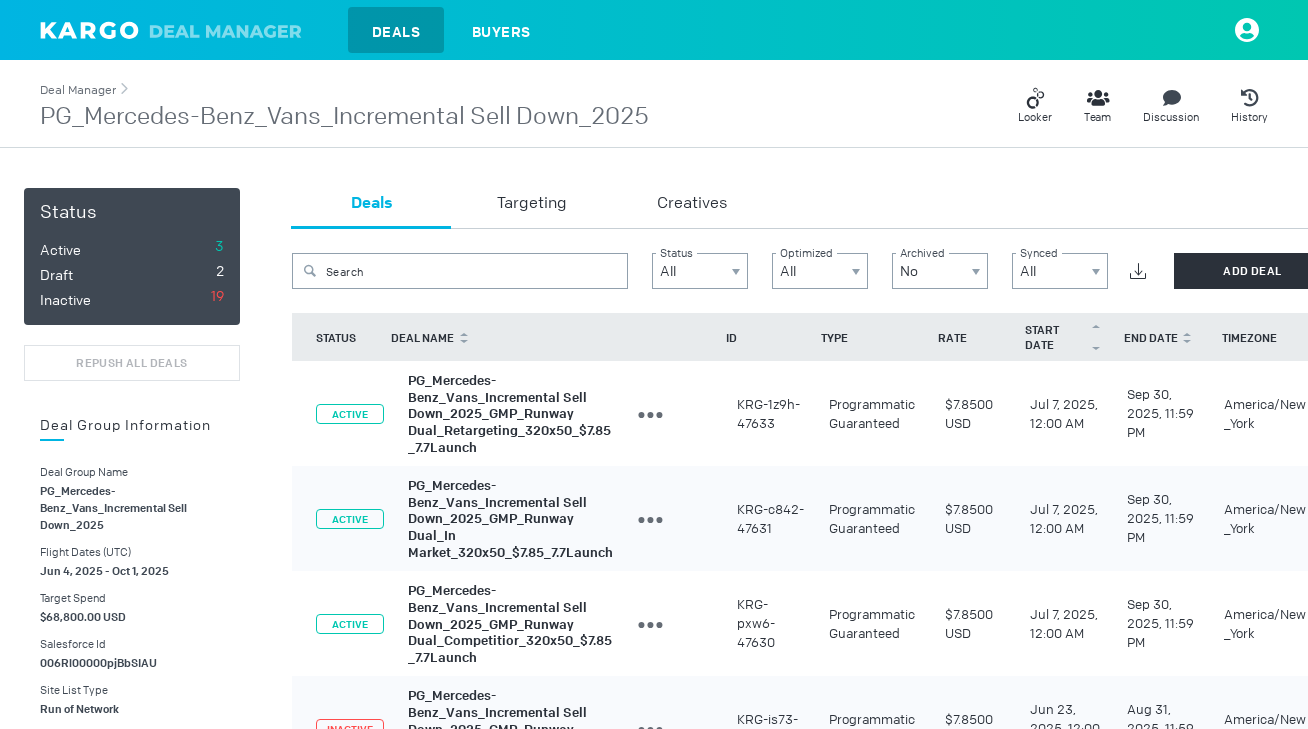 click on "Deal Manager" at bounding box center (78, 90) 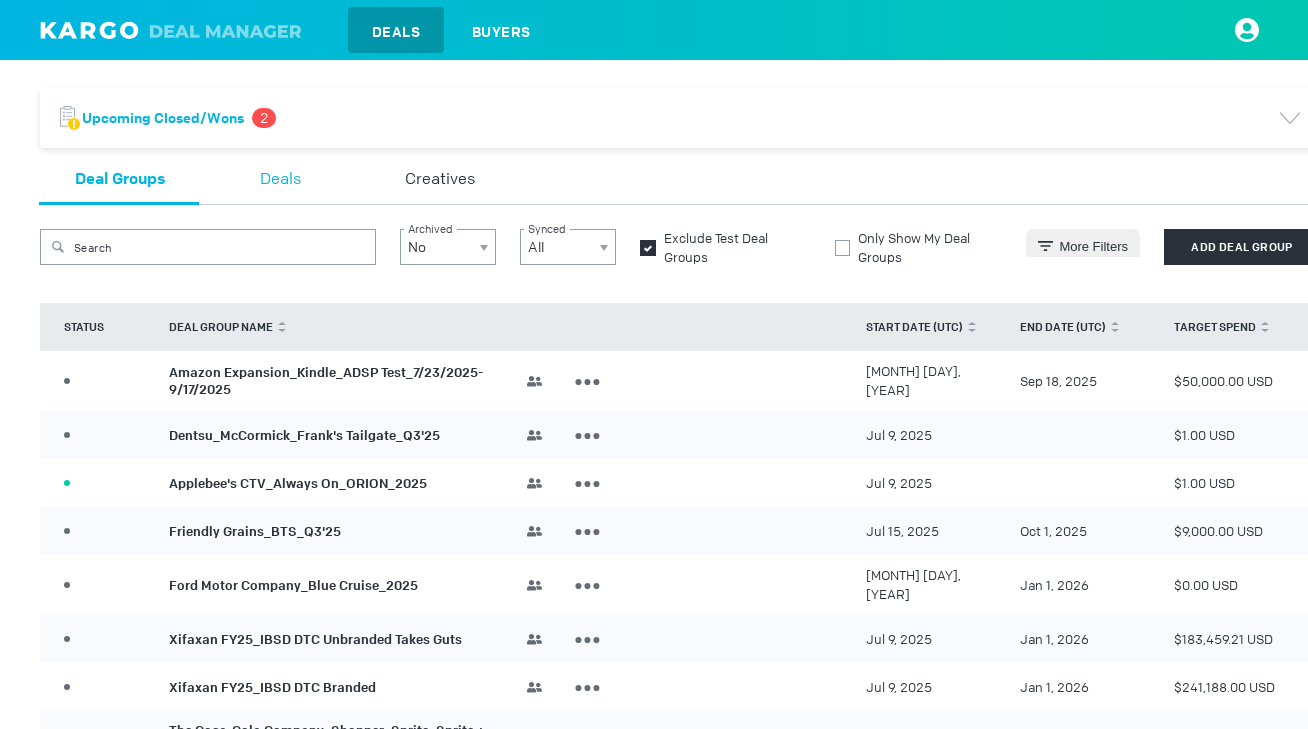 click on "Deals" at bounding box center [280, 184] 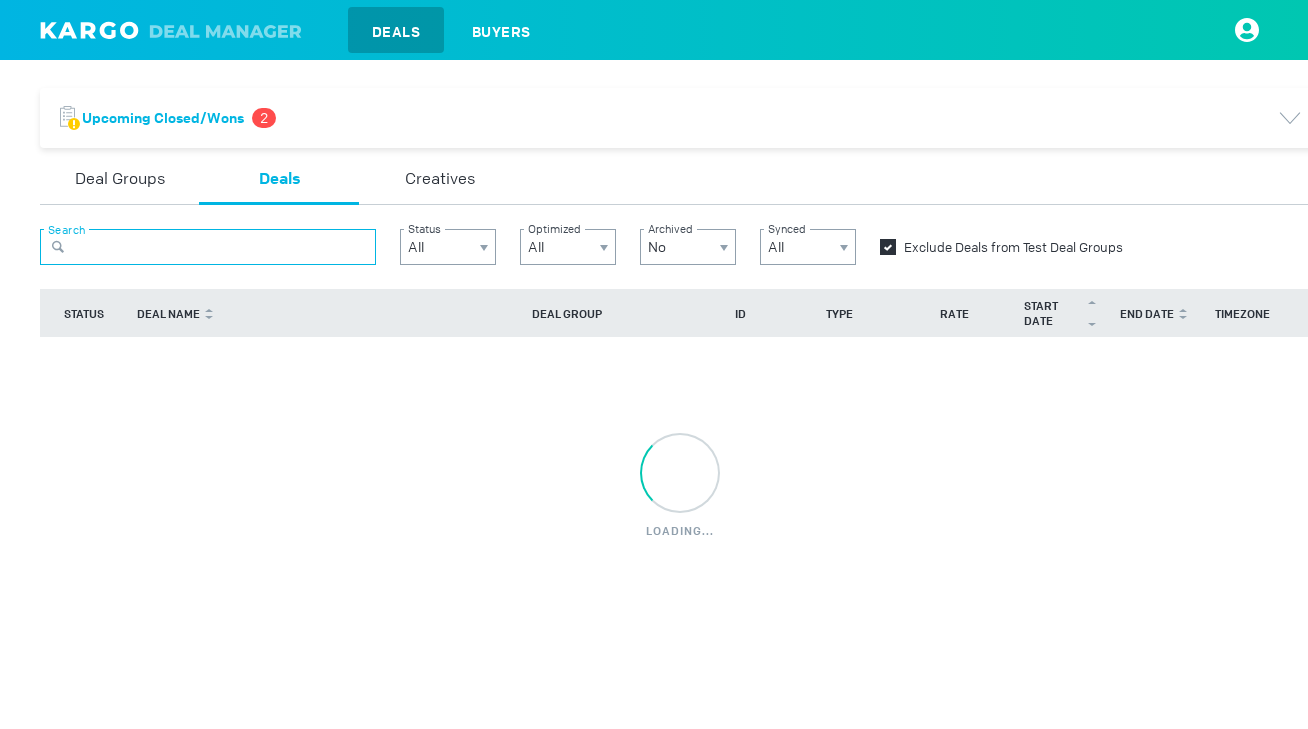 click at bounding box center [208, 247] 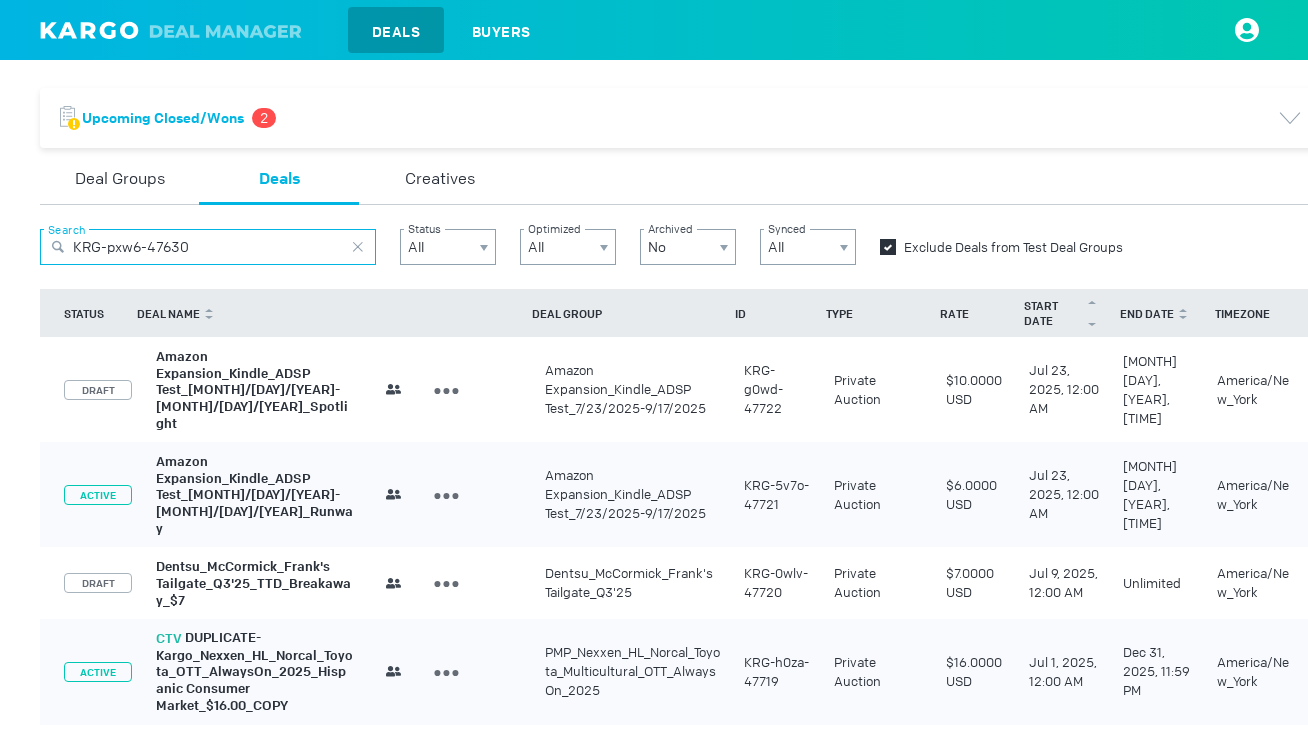 type on "KRG-pxw6-47630" 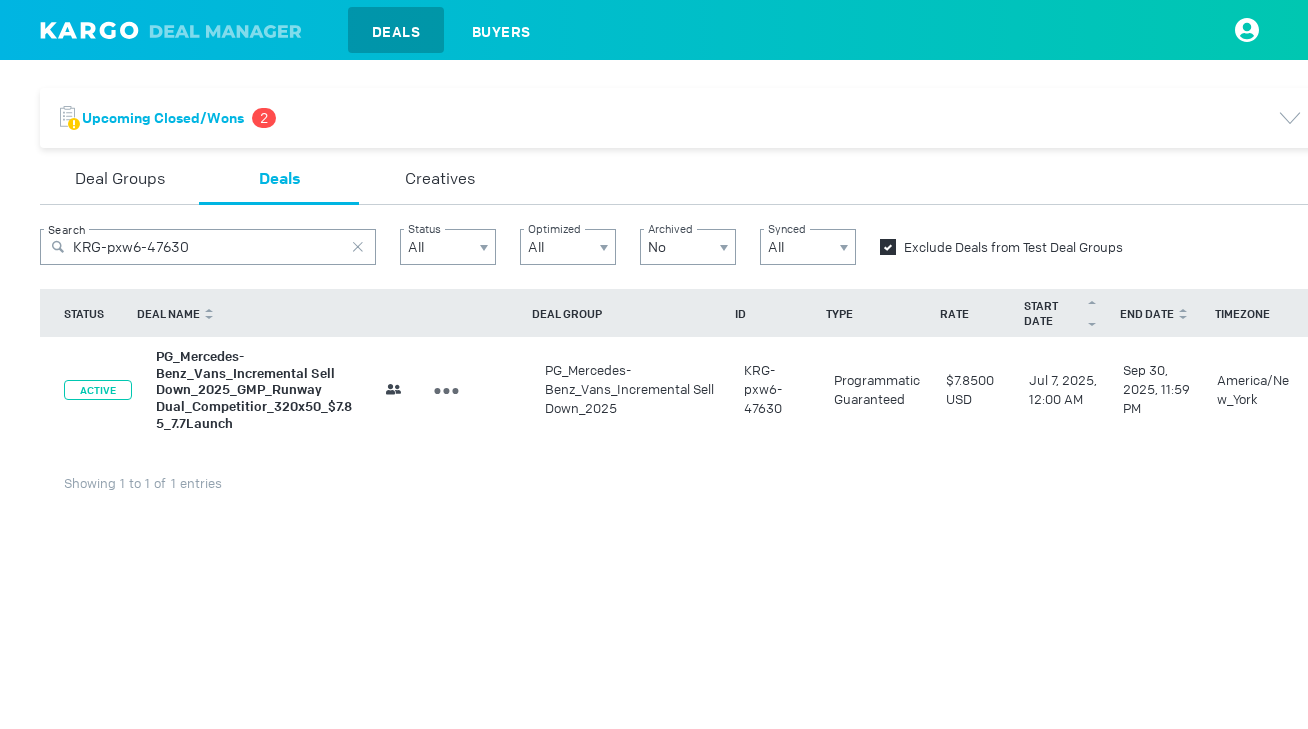 click on "PG_Mercedes-Benz_Vans_Incremental Sell Down_2025_GMP_Runway Dual_Competitior_320x50_$7.85_7.7Launch" at bounding box center (254, 390) 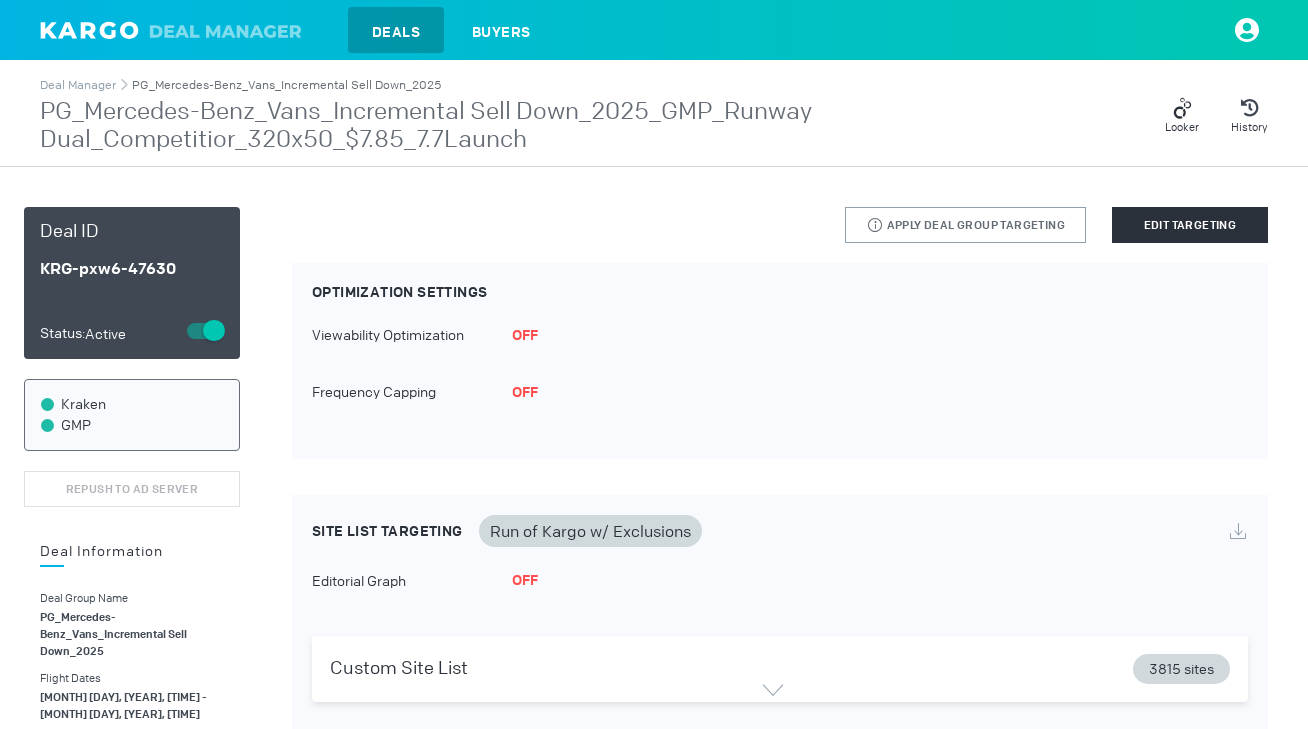 click on "PG_Mercedes-Benz_Vans_Incremental Sell Down_2025" at bounding box center [286, 85] 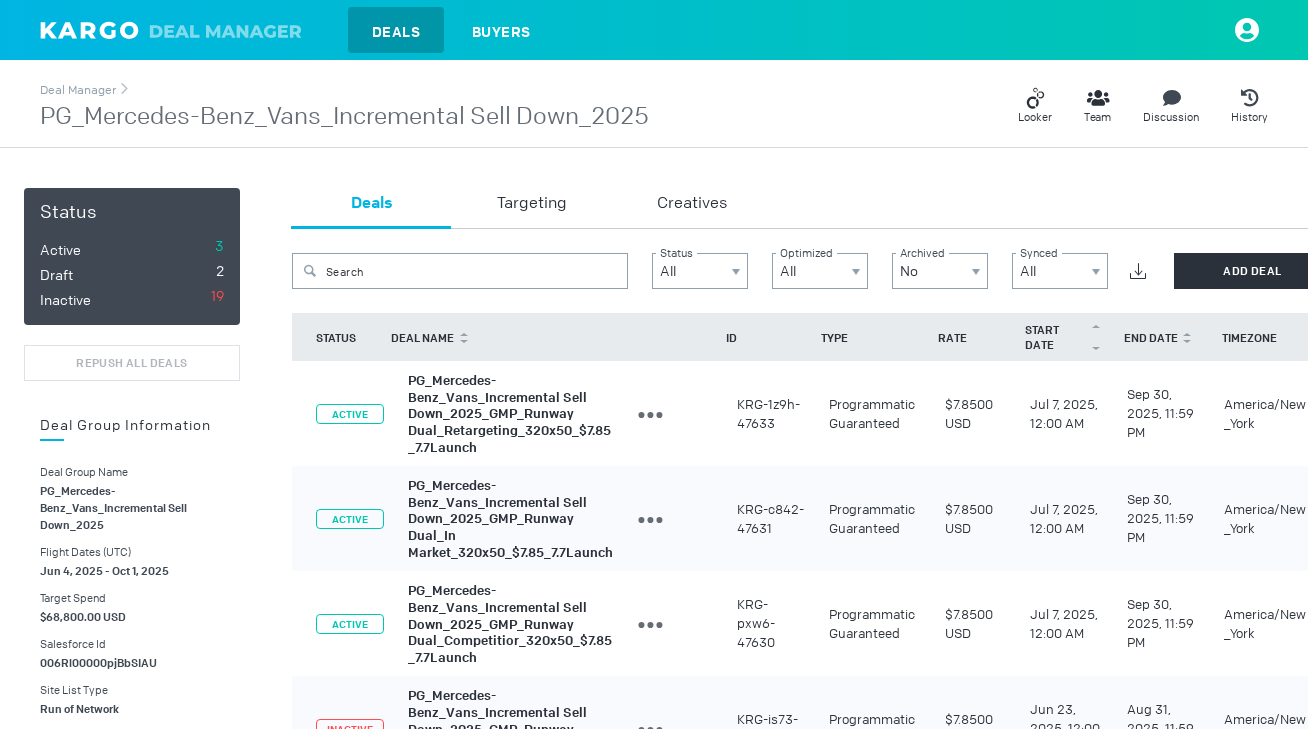 click on "PG_Mercedes-Benz_Vans_Incremental Sell Down_2025_GMP_Runway Dual_Retargeting_320x50_$7.85_7.7Launch" at bounding box center [509, 414] 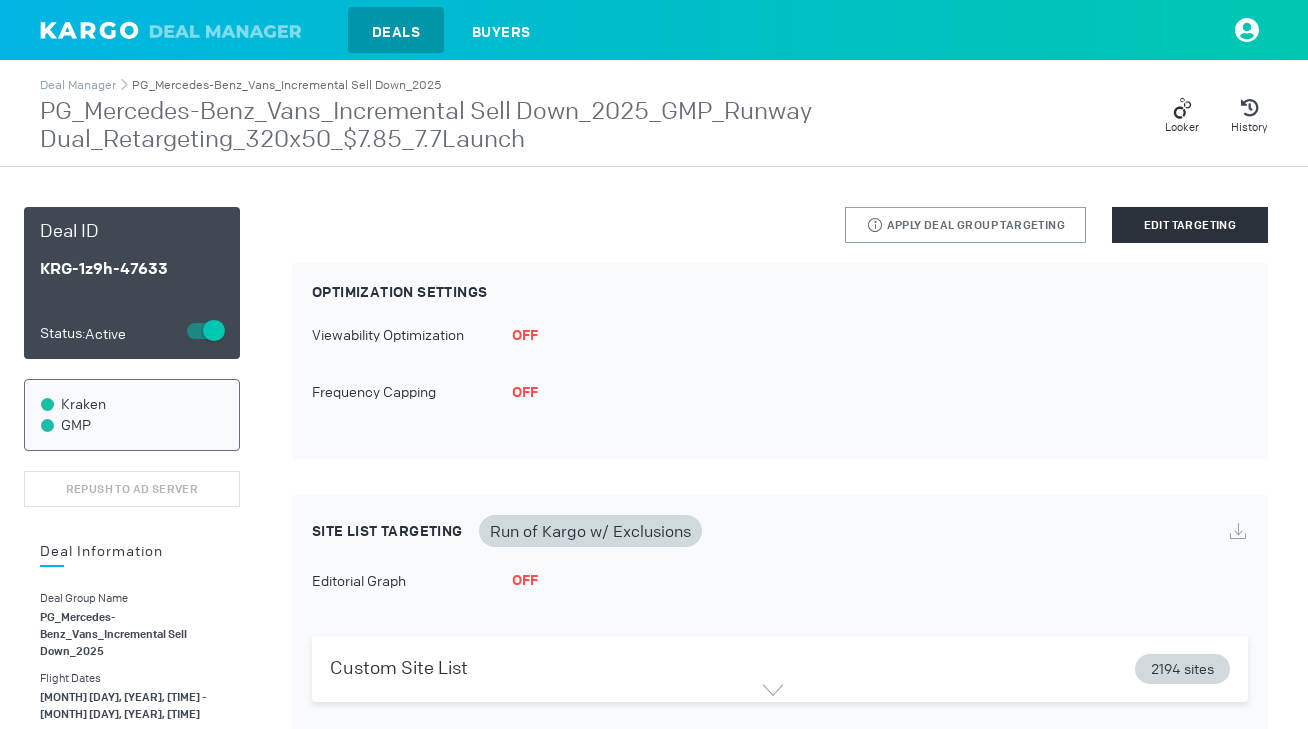 click on "PG_Mercedes-Benz_Vans_Incremental Sell Down_2025" at bounding box center [286, 85] 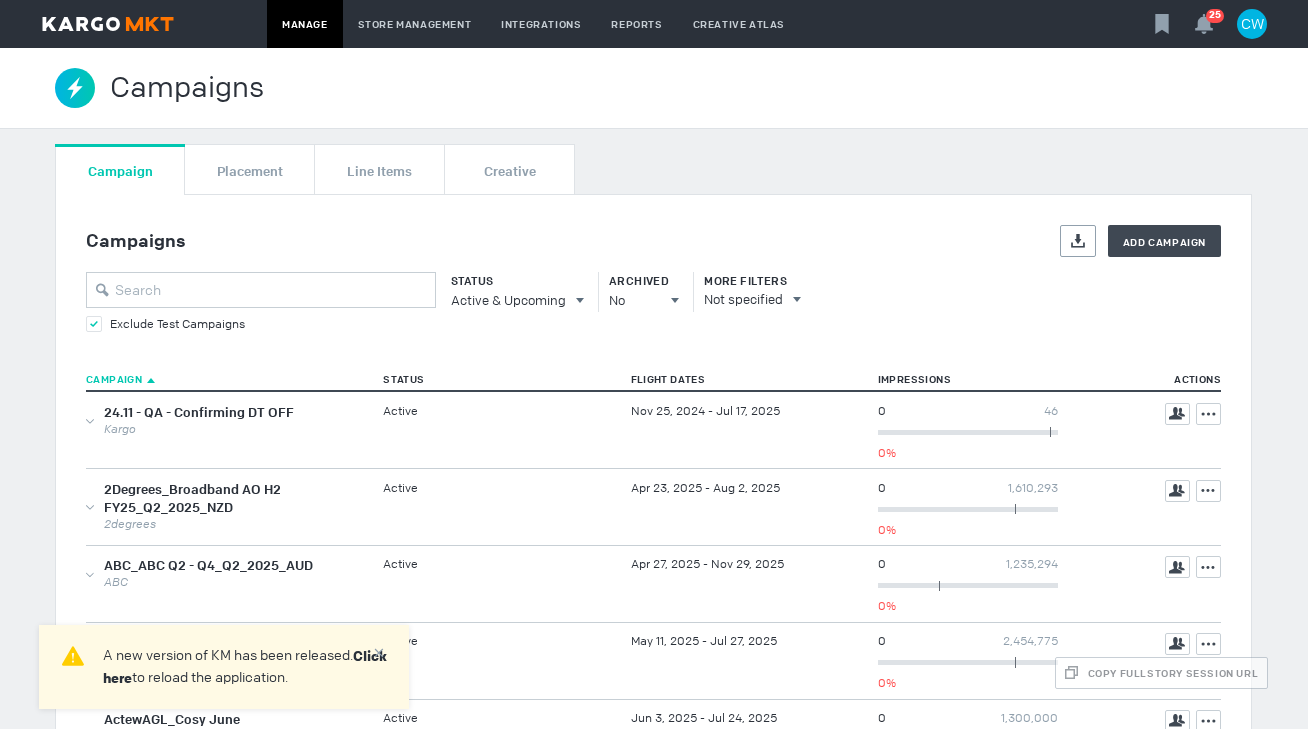 scroll, scrollTop: 0, scrollLeft: 0, axis: both 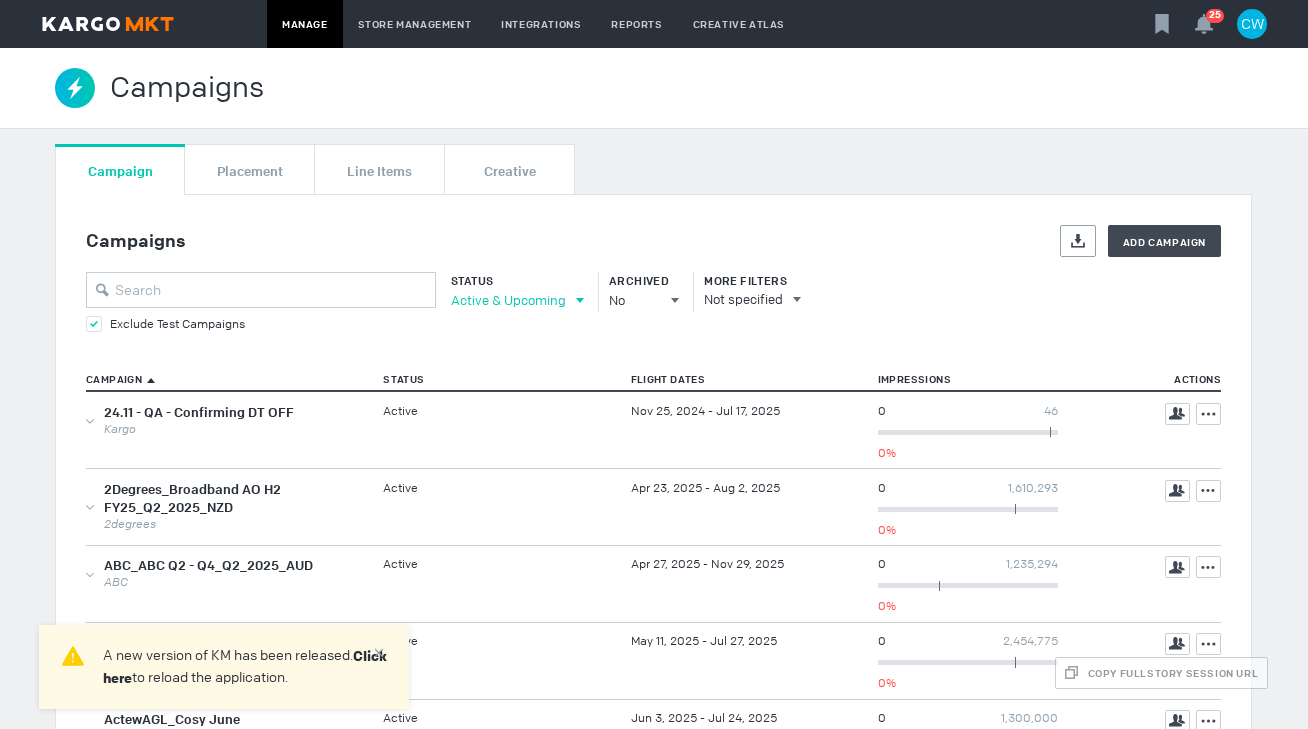click on "Active & Upcoming" at bounding box center (508, 300) 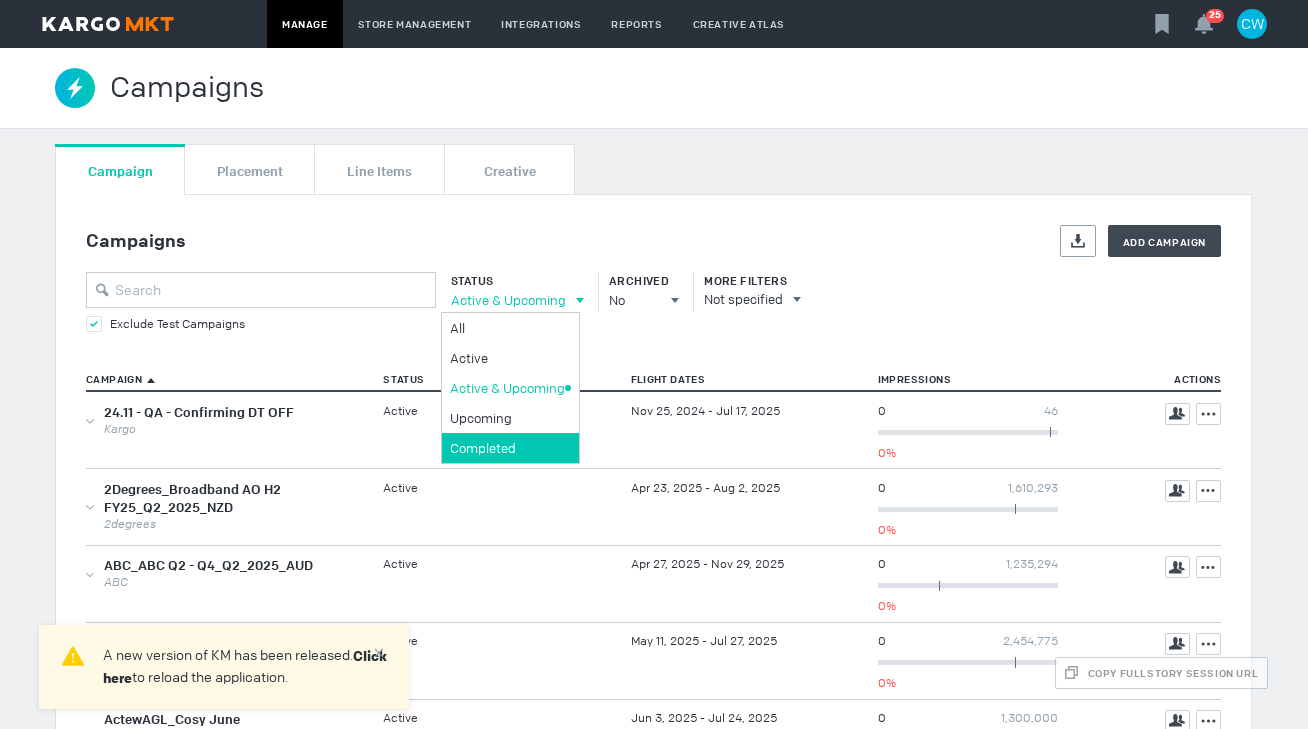 click on "Completed" at bounding box center [507, 328] 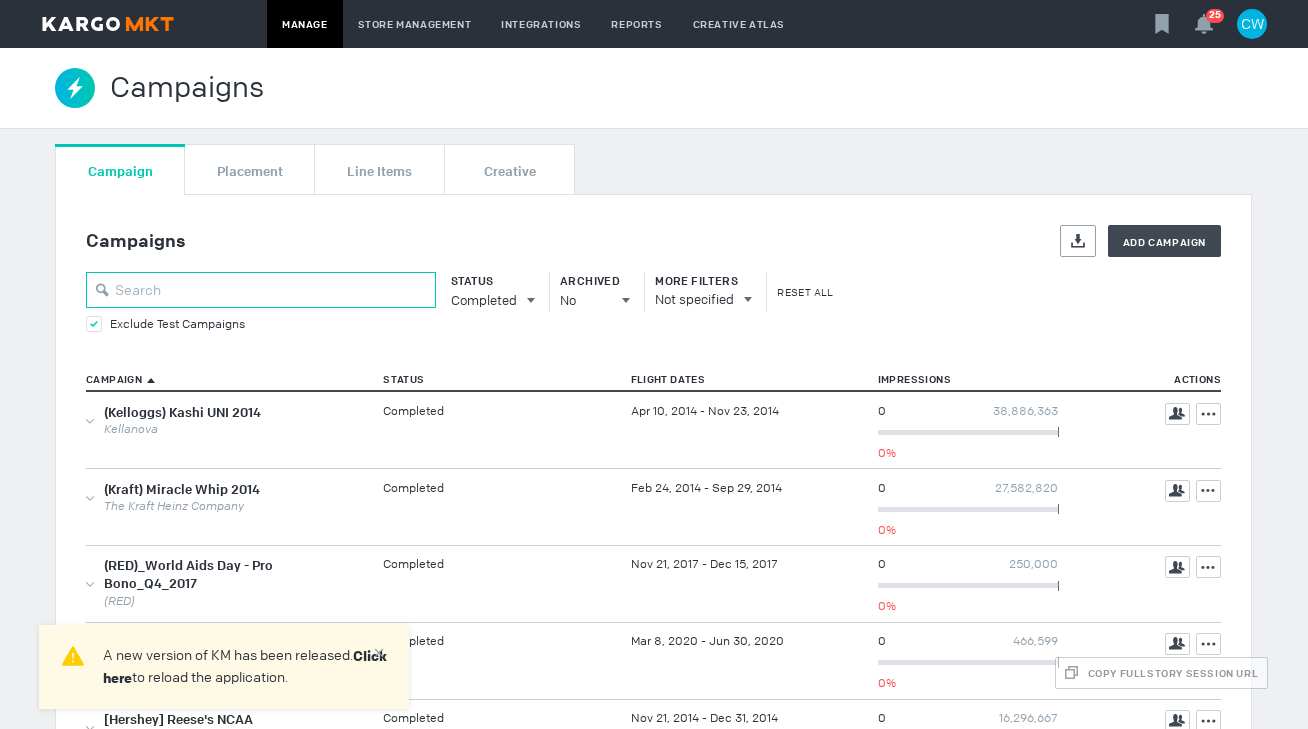 click at bounding box center (261, 290) 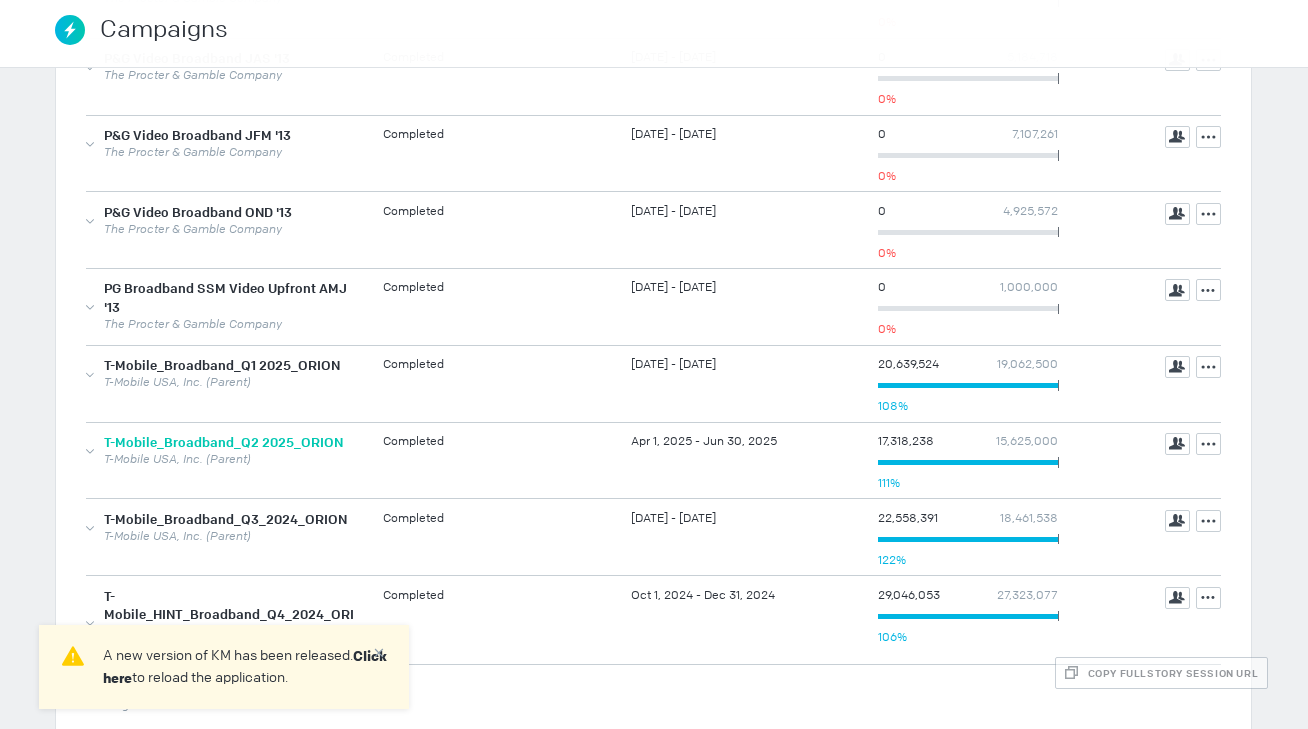 type on "broadband" 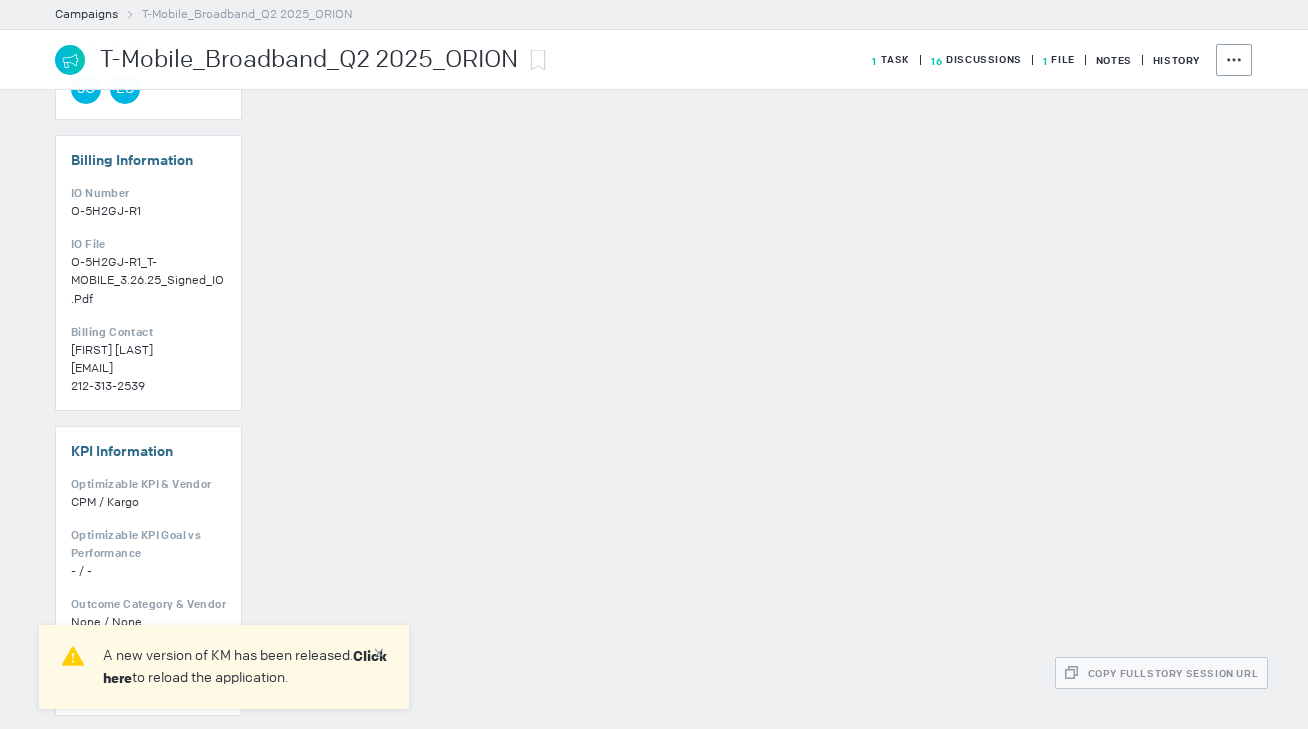 scroll, scrollTop: 1146, scrollLeft: 0, axis: vertical 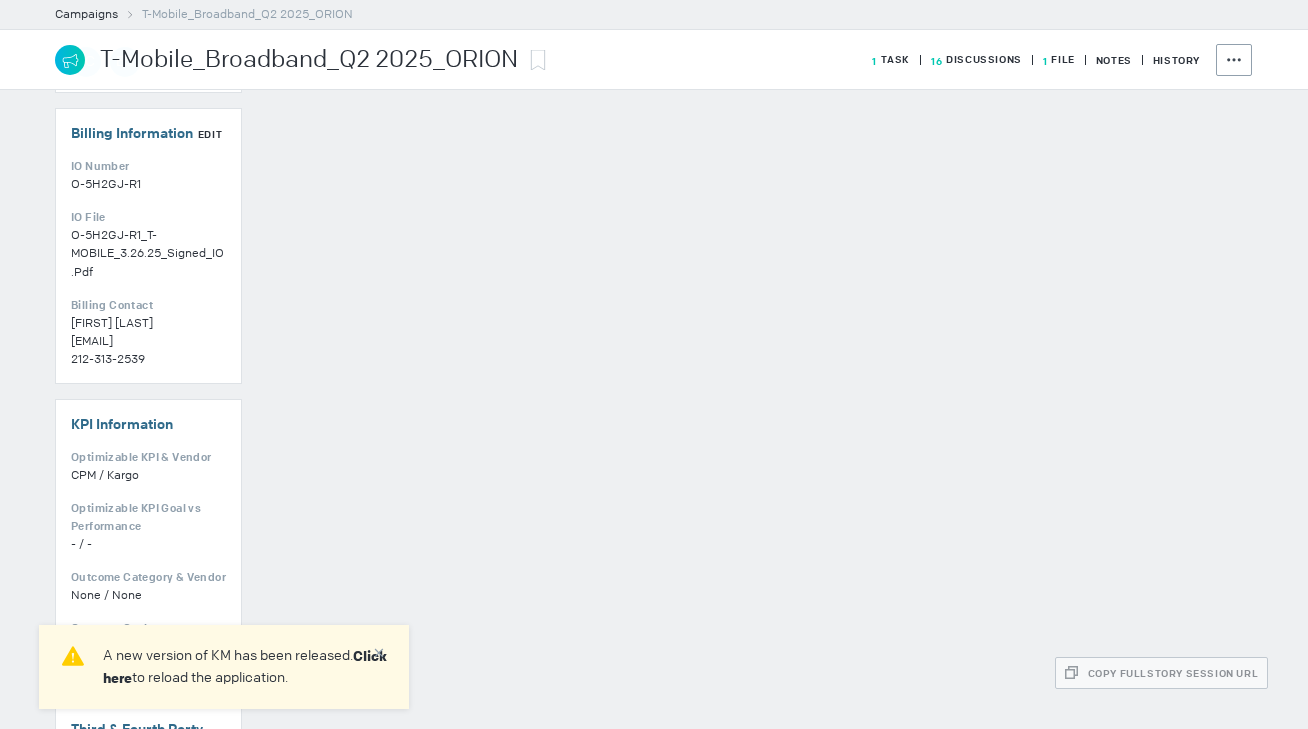 click on "O-5H2GJ-R1_T-MOBILE_3.26.25_Signed_IO.pdf" at bounding box center (147, 253) 